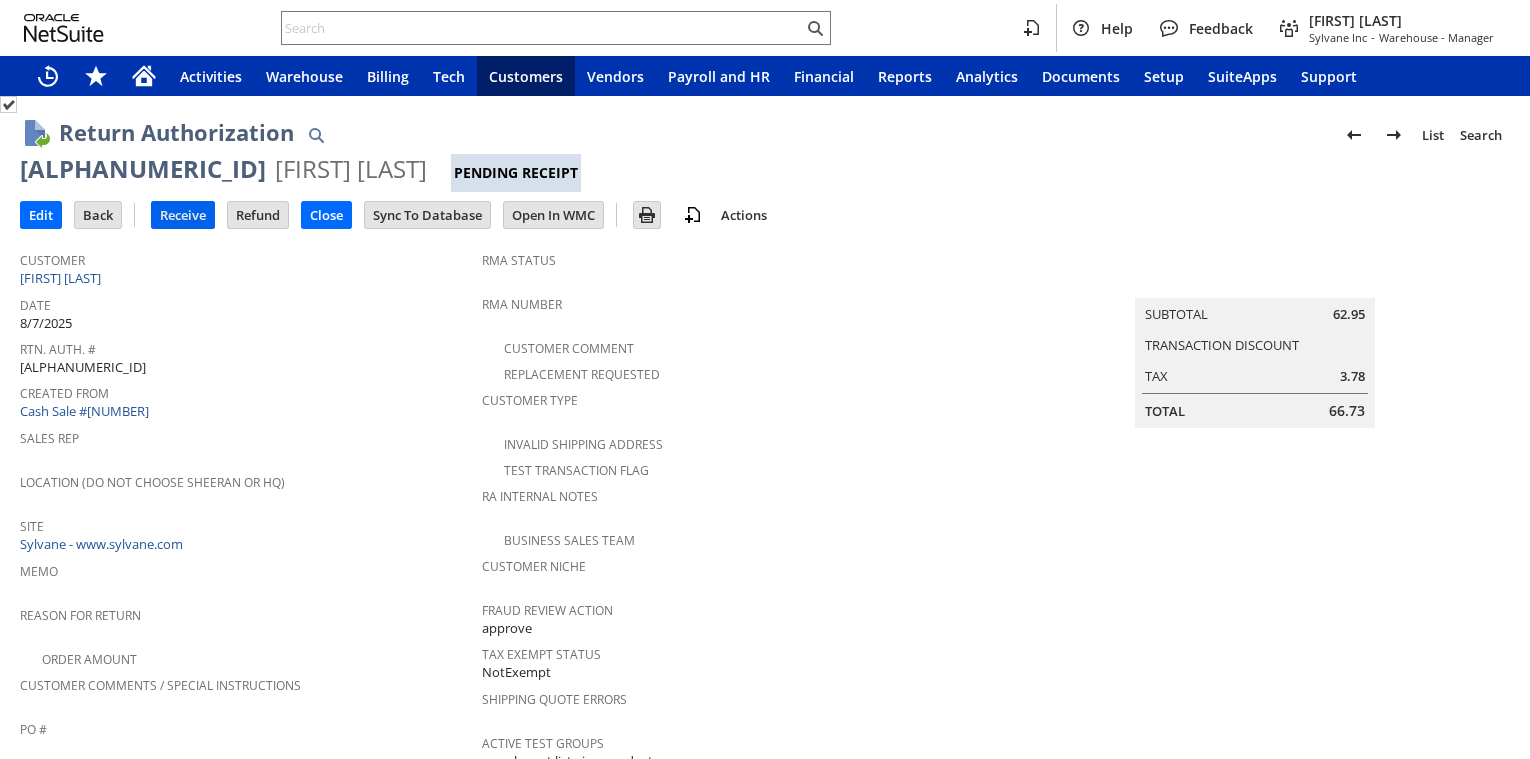 scroll, scrollTop: 0, scrollLeft: 0, axis: both 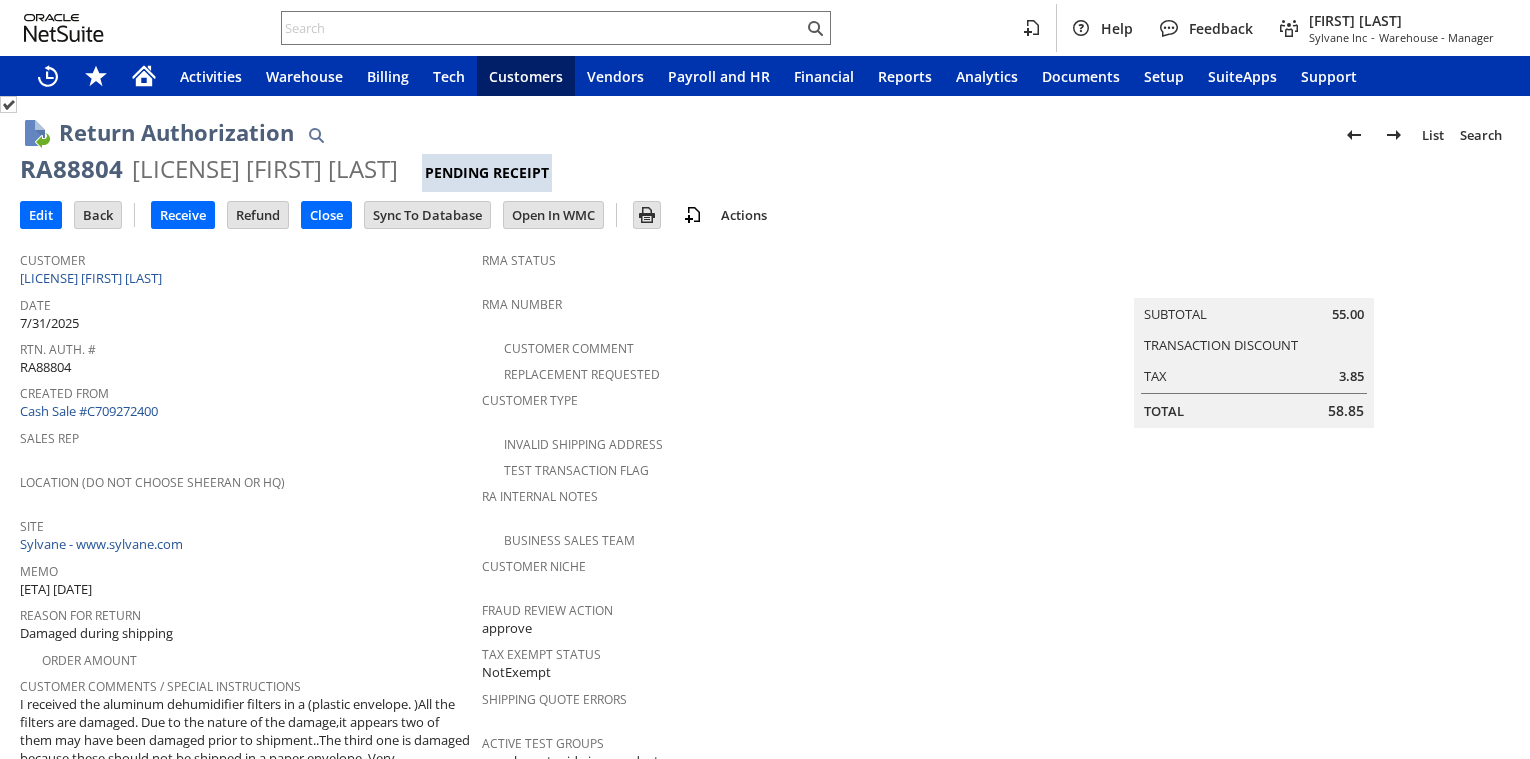 click on "RA88804" at bounding box center [71, 169] 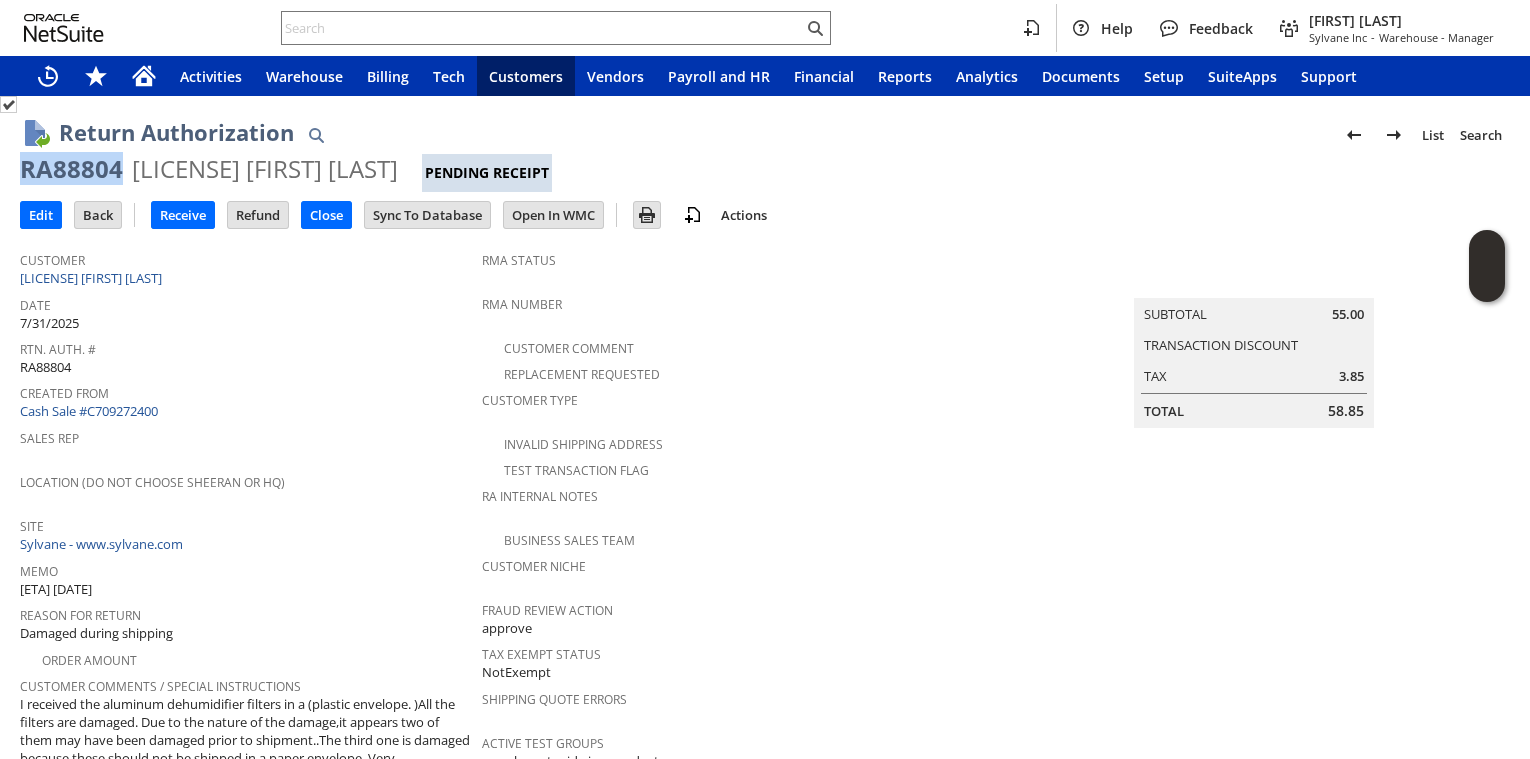 copy on "RA88804" 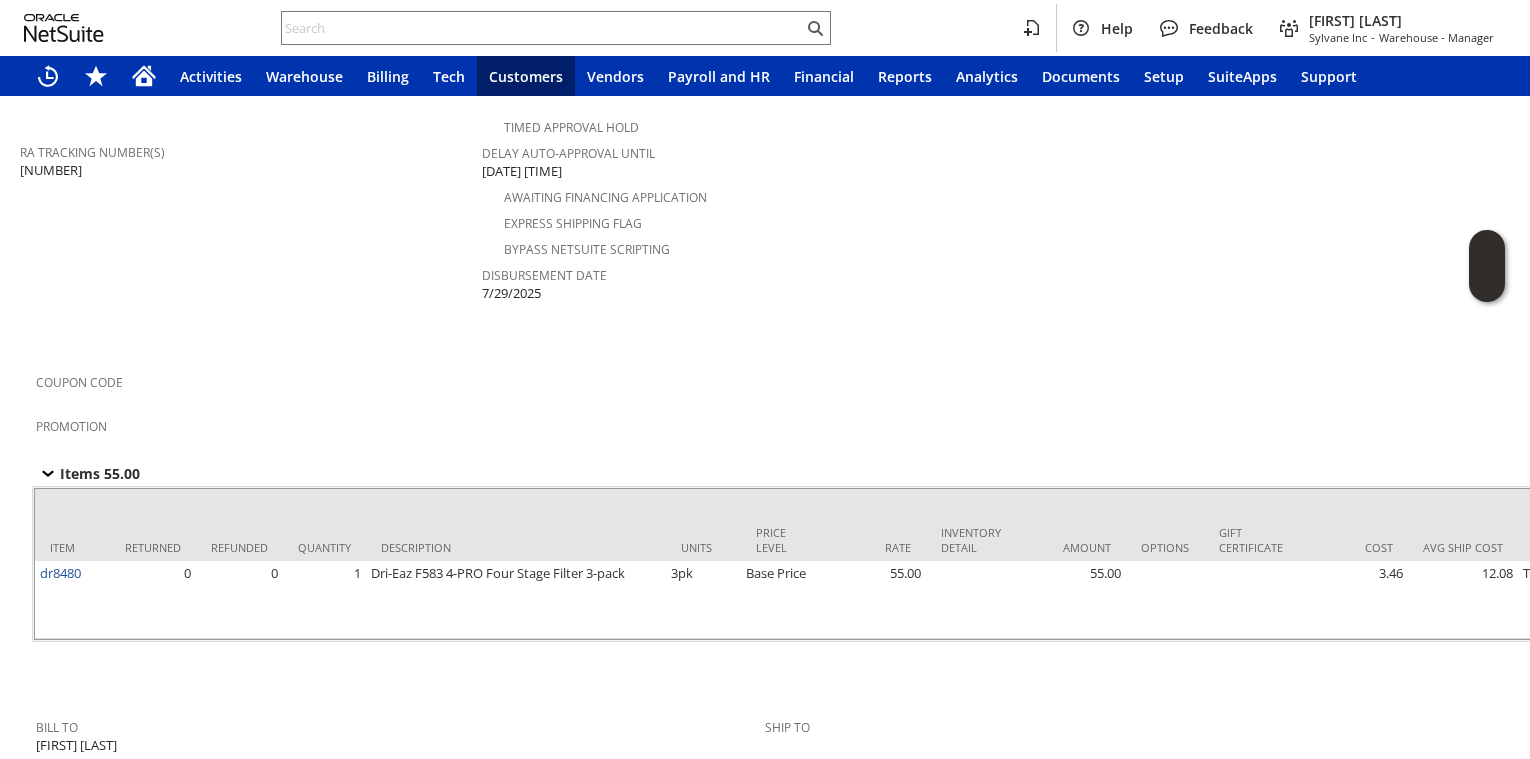 scroll, scrollTop: 0, scrollLeft: 0, axis: both 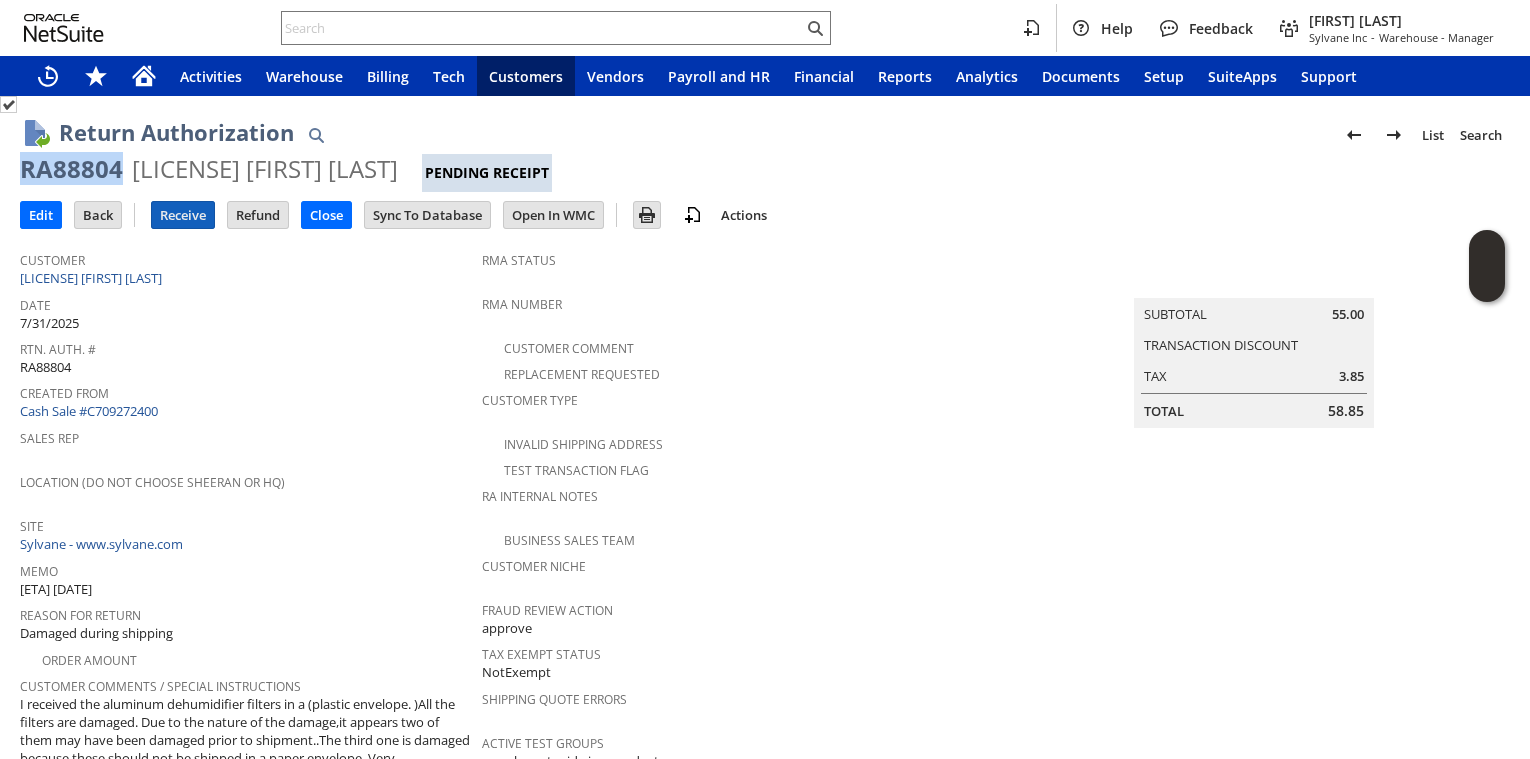 click on "Receive" at bounding box center (183, 215) 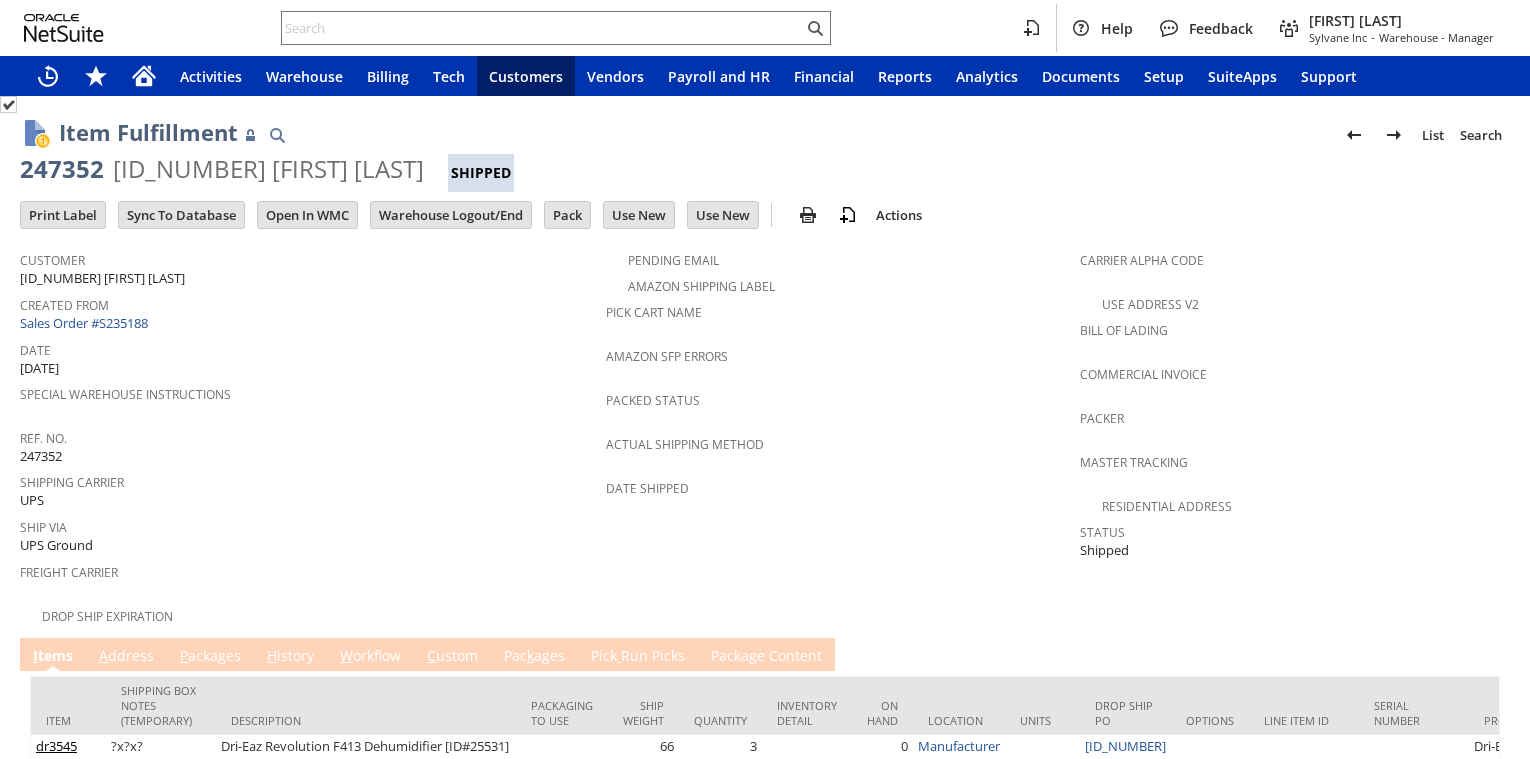 scroll, scrollTop: 0, scrollLeft: 0, axis: both 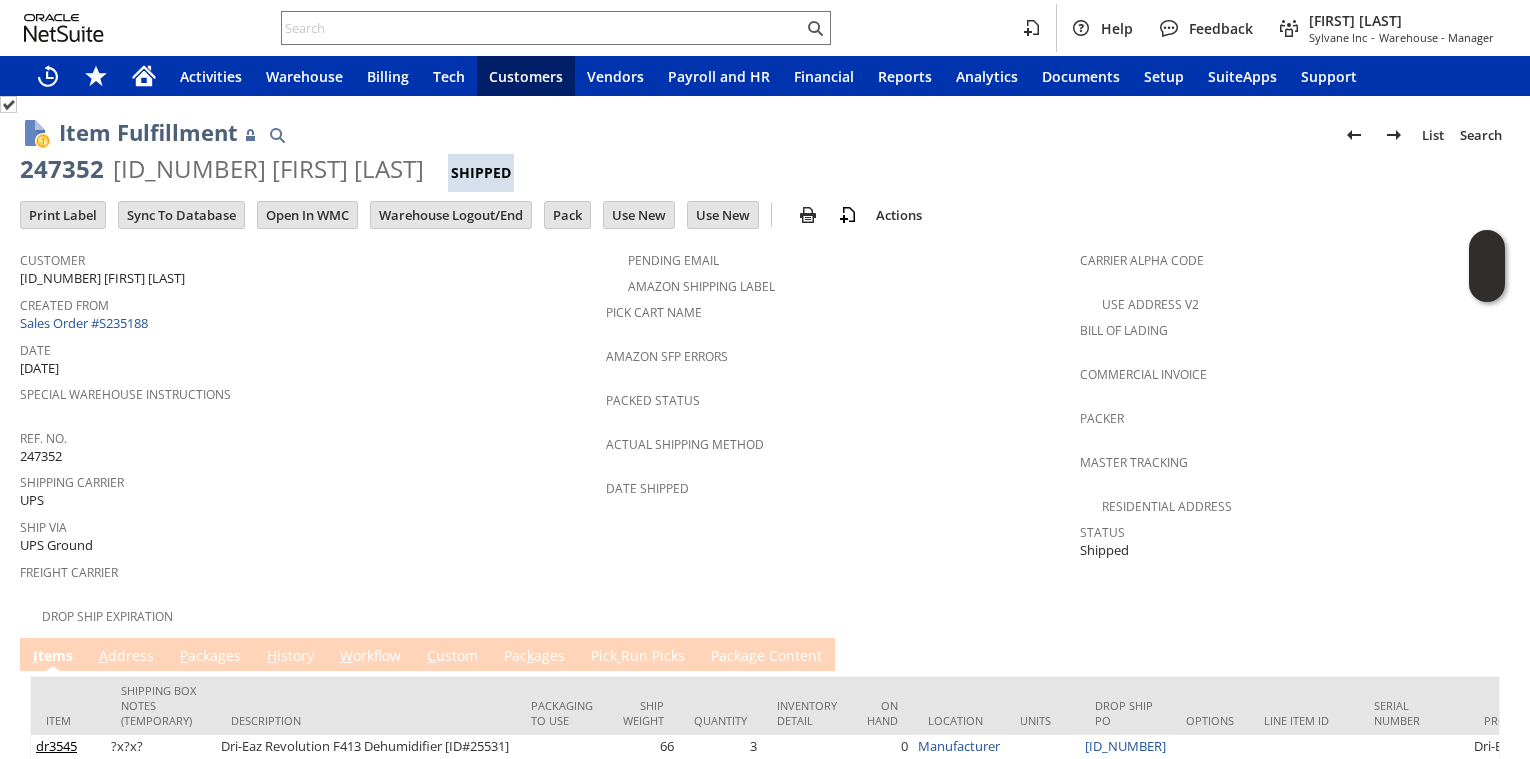 click on "Date
6/27/2014" at bounding box center (308, 357) 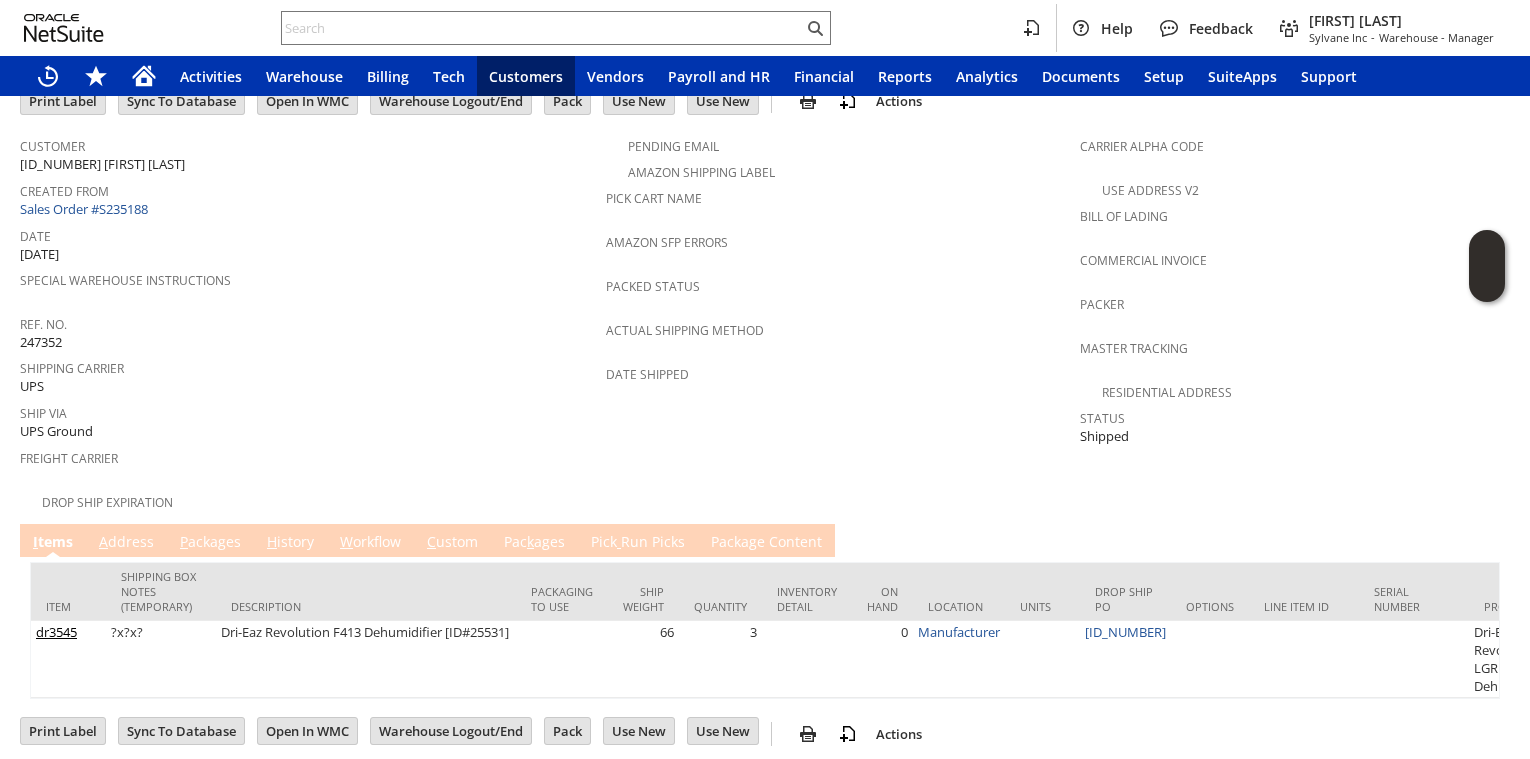 click on "P ackages" at bounding box center (210, 543) 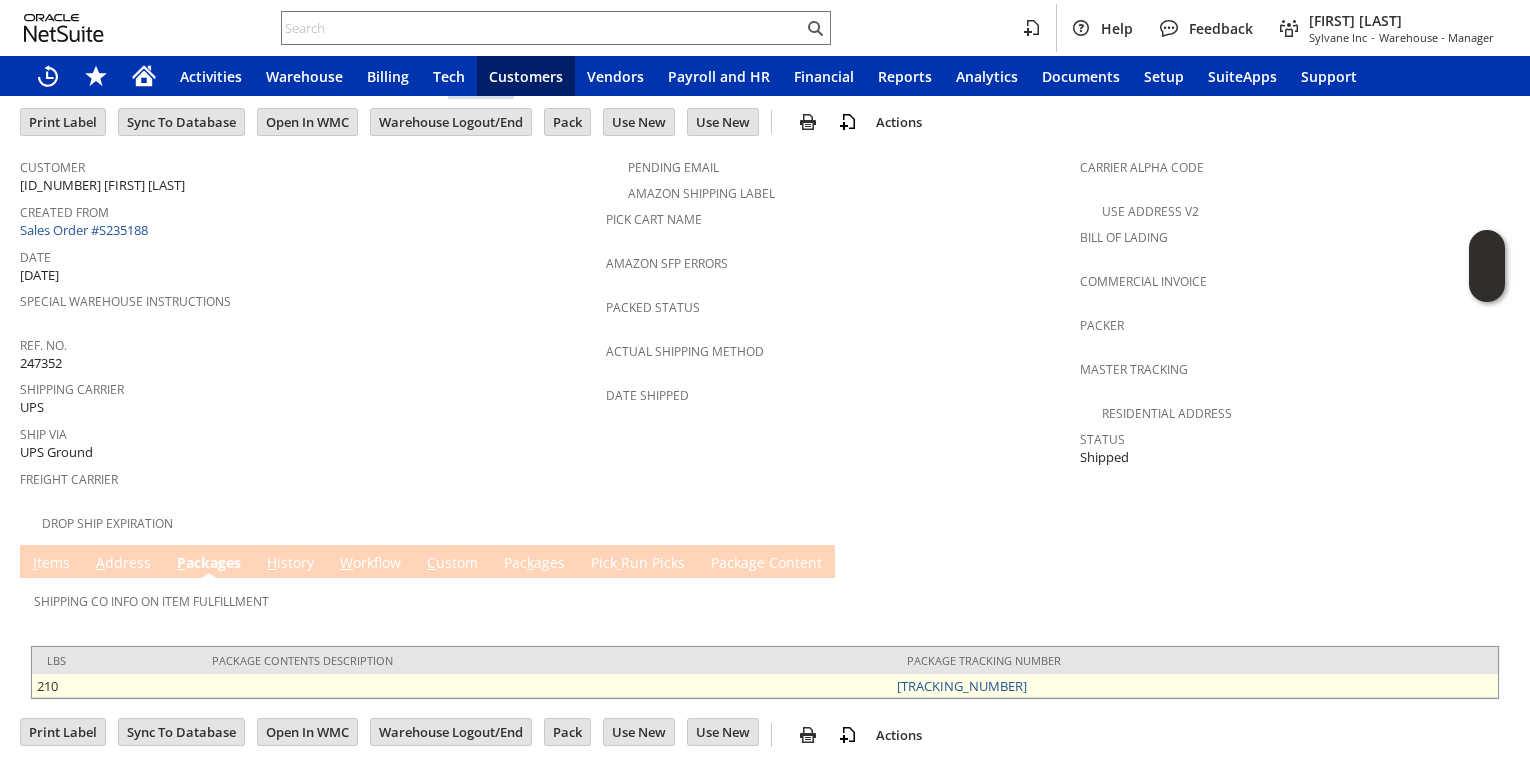 click on "1Z50RV870354987632" at bounding box center [1195, 686] 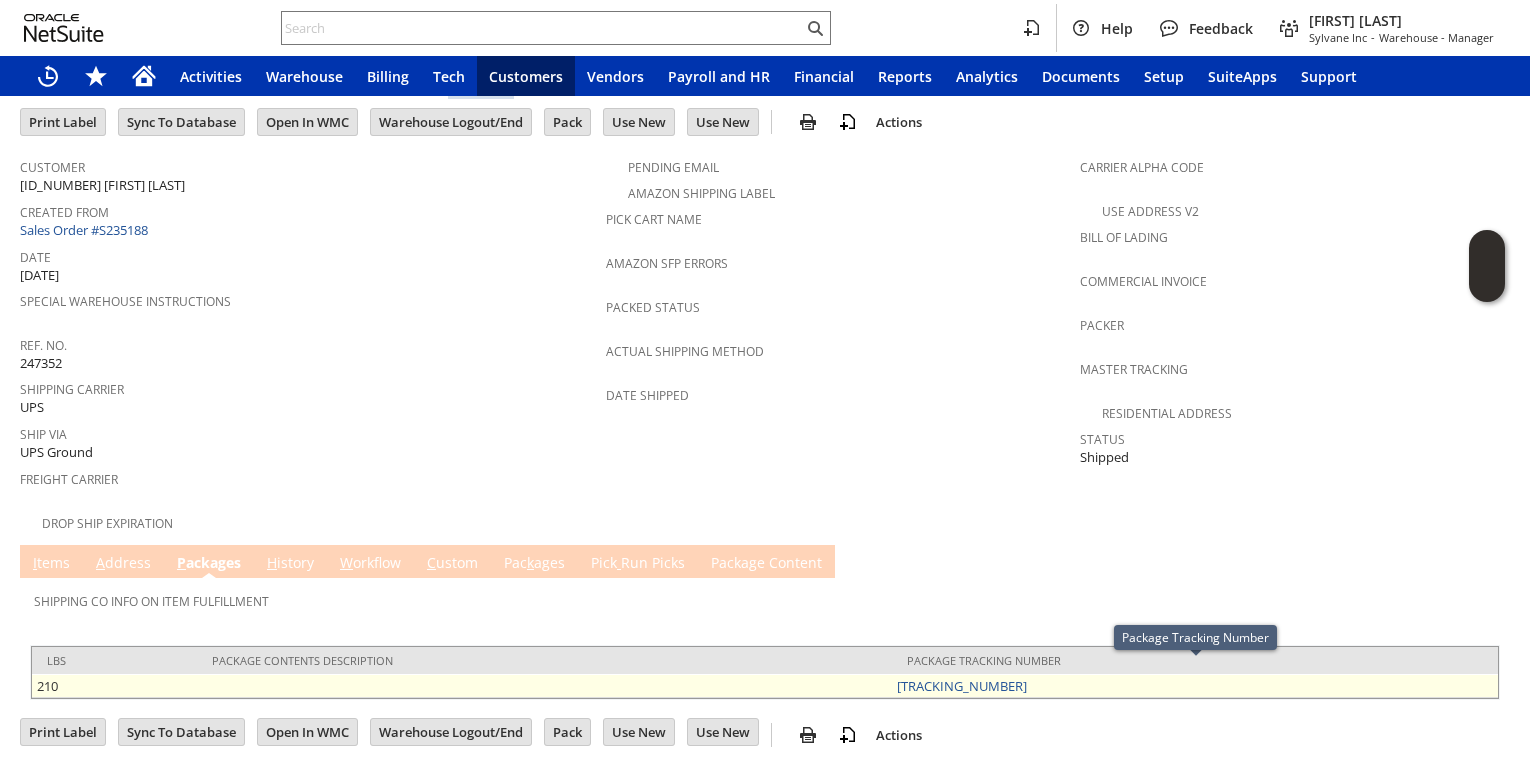 click on "1Z50RV870354987632" at bounding box center [1195, 686] 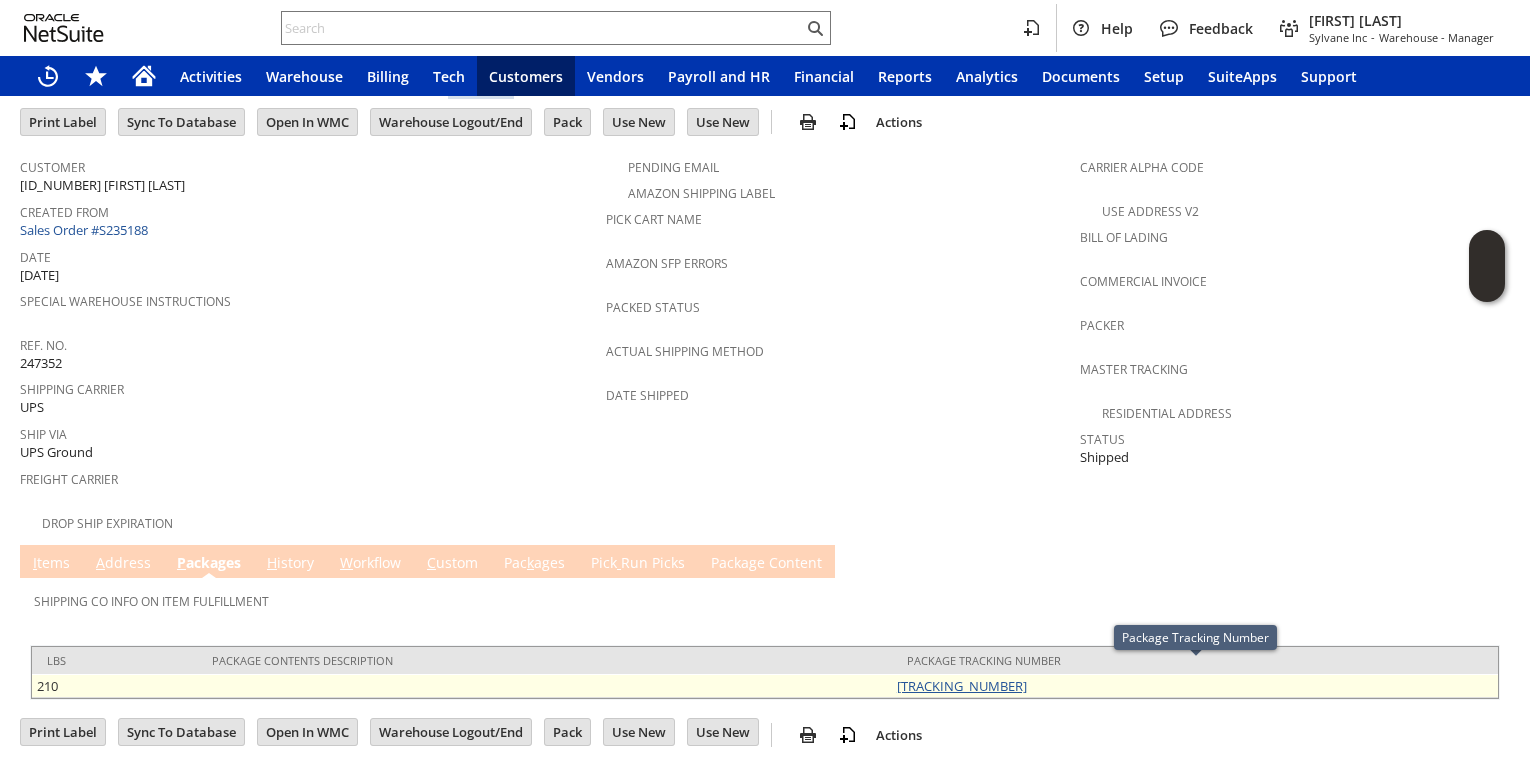 copy on "1Z50RV870354987632" 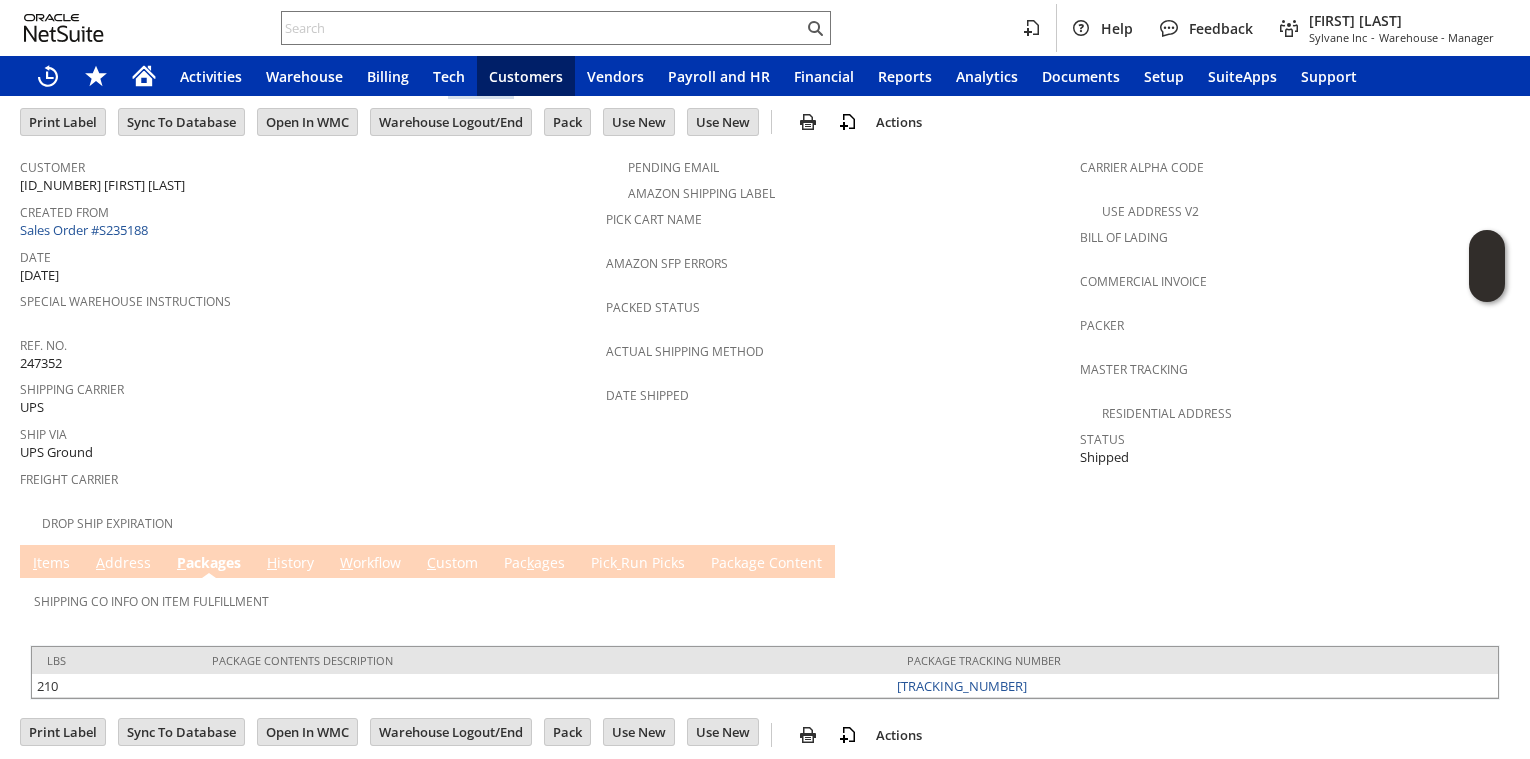 click on "I tems" at bounding box center (51, 564) 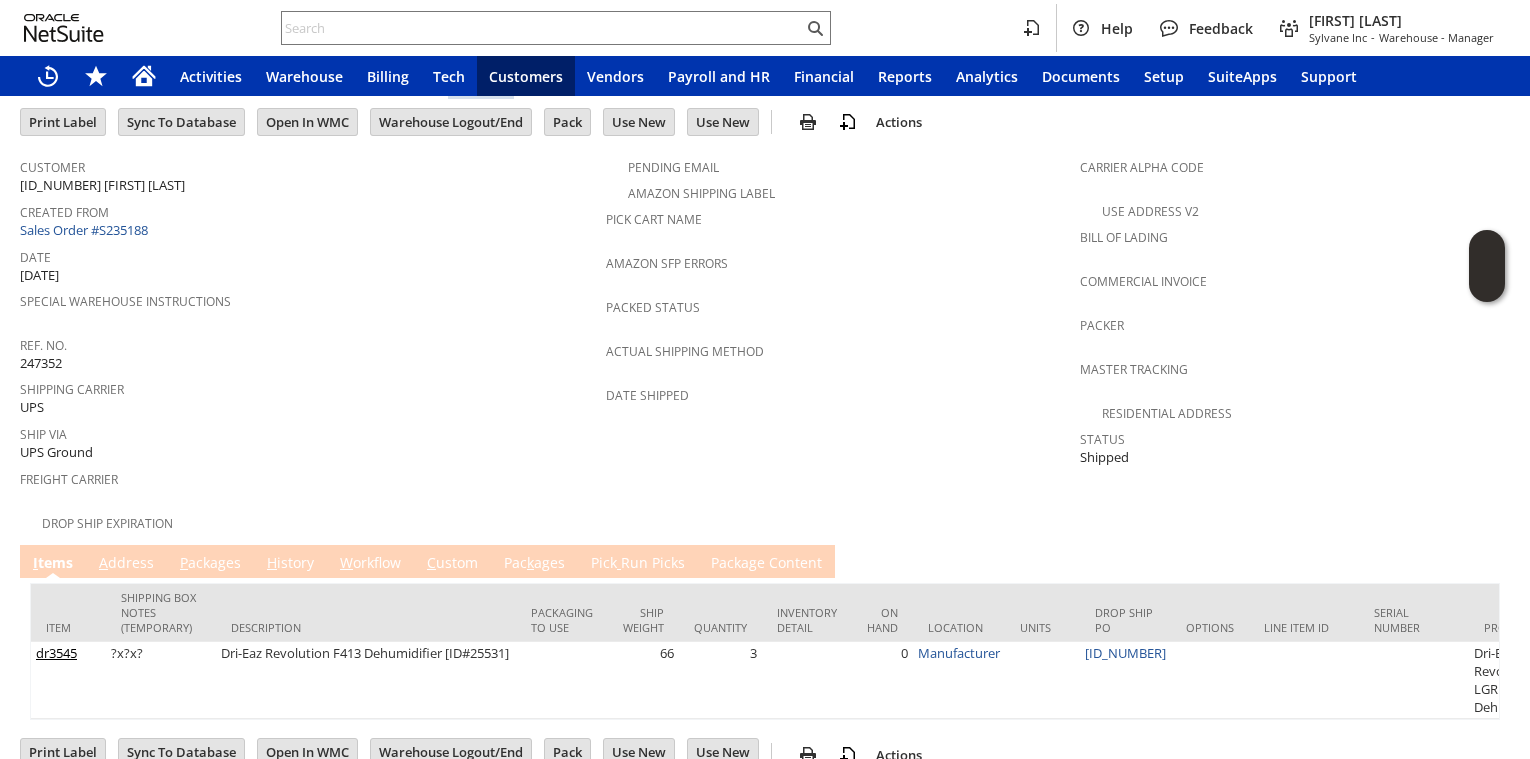click on "P ackages" at bounding box center (210, 564) 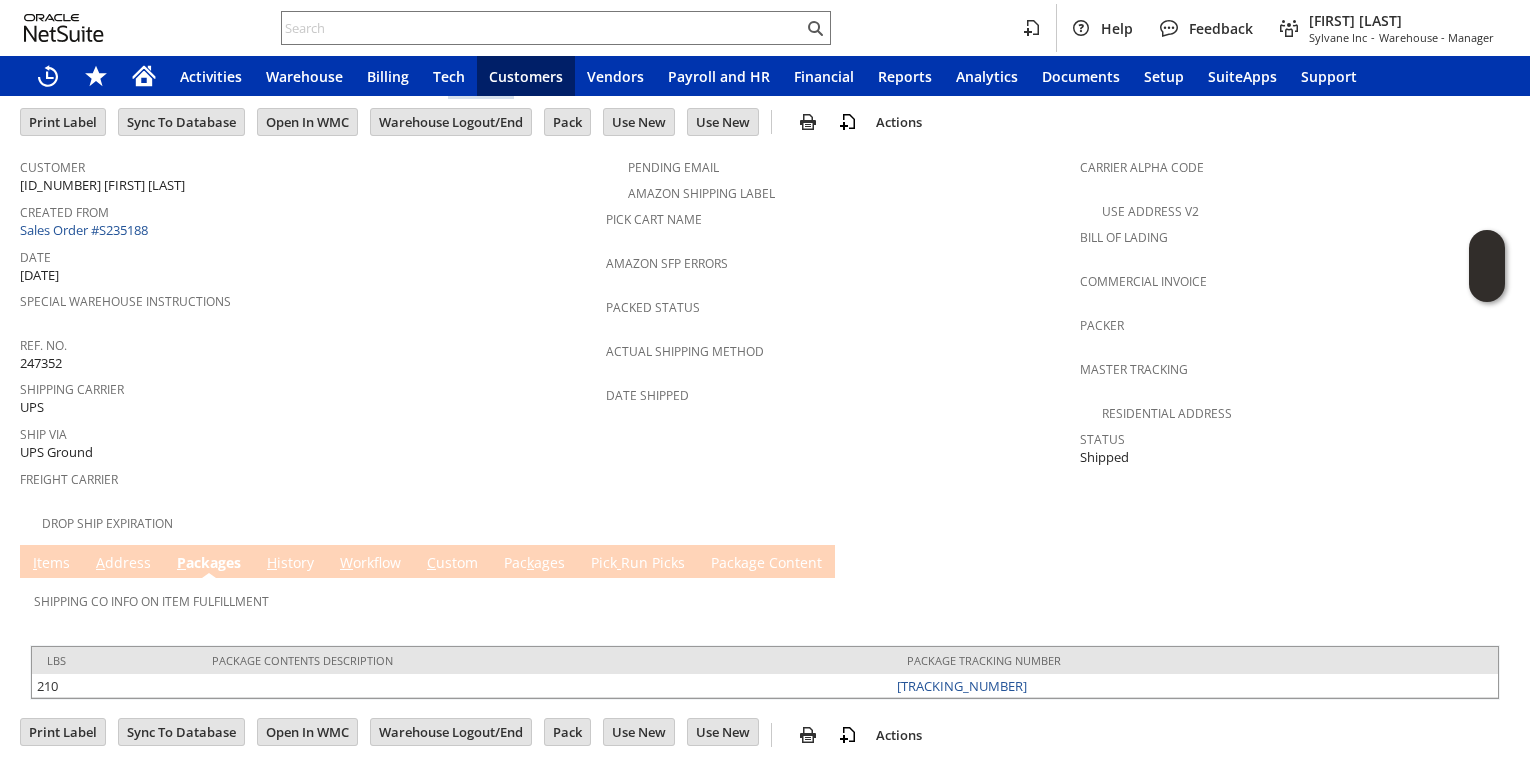 scroll, scrollTop: 0, scrollLeft: 0, axis: both 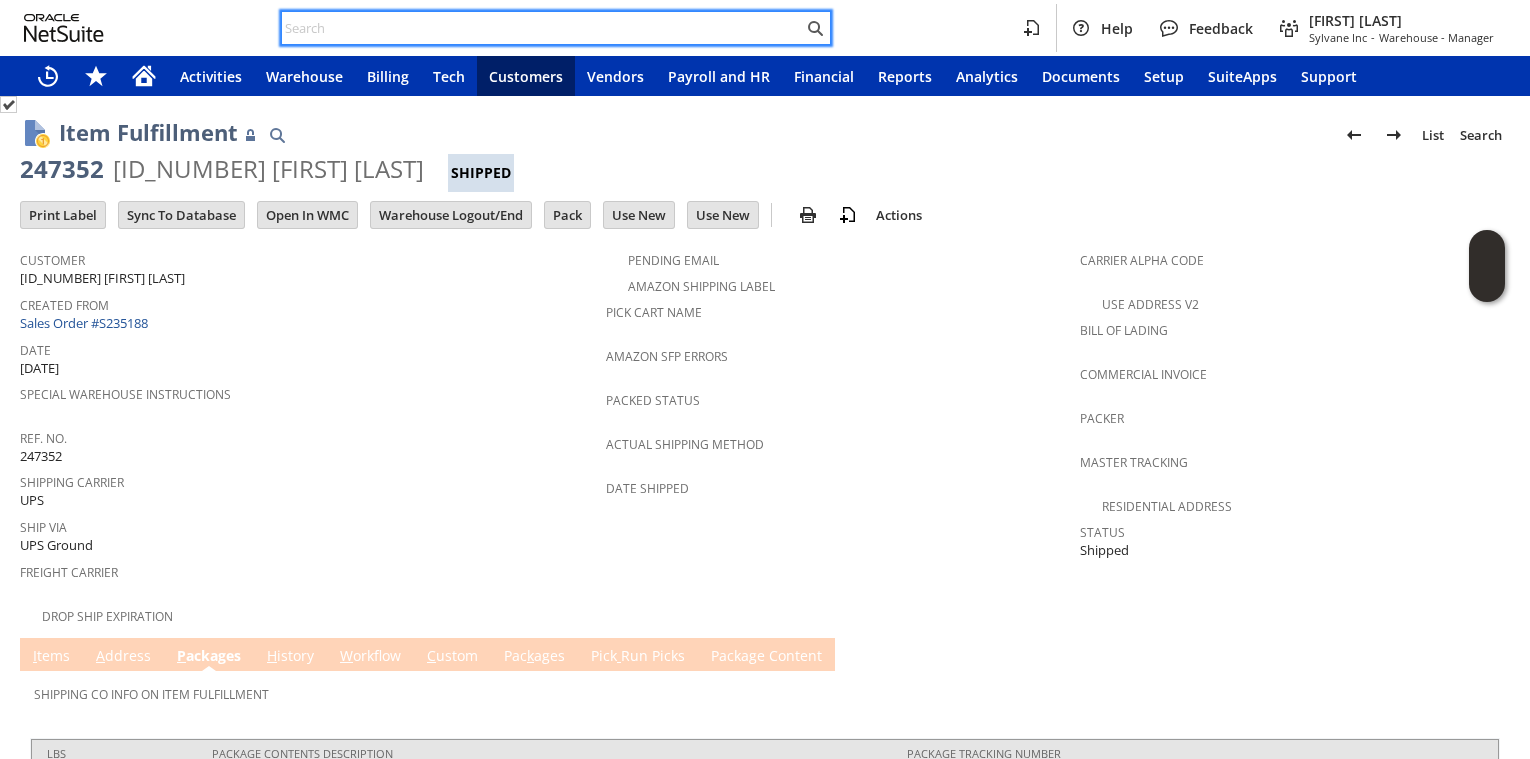 click at bounding box center (542, 28) 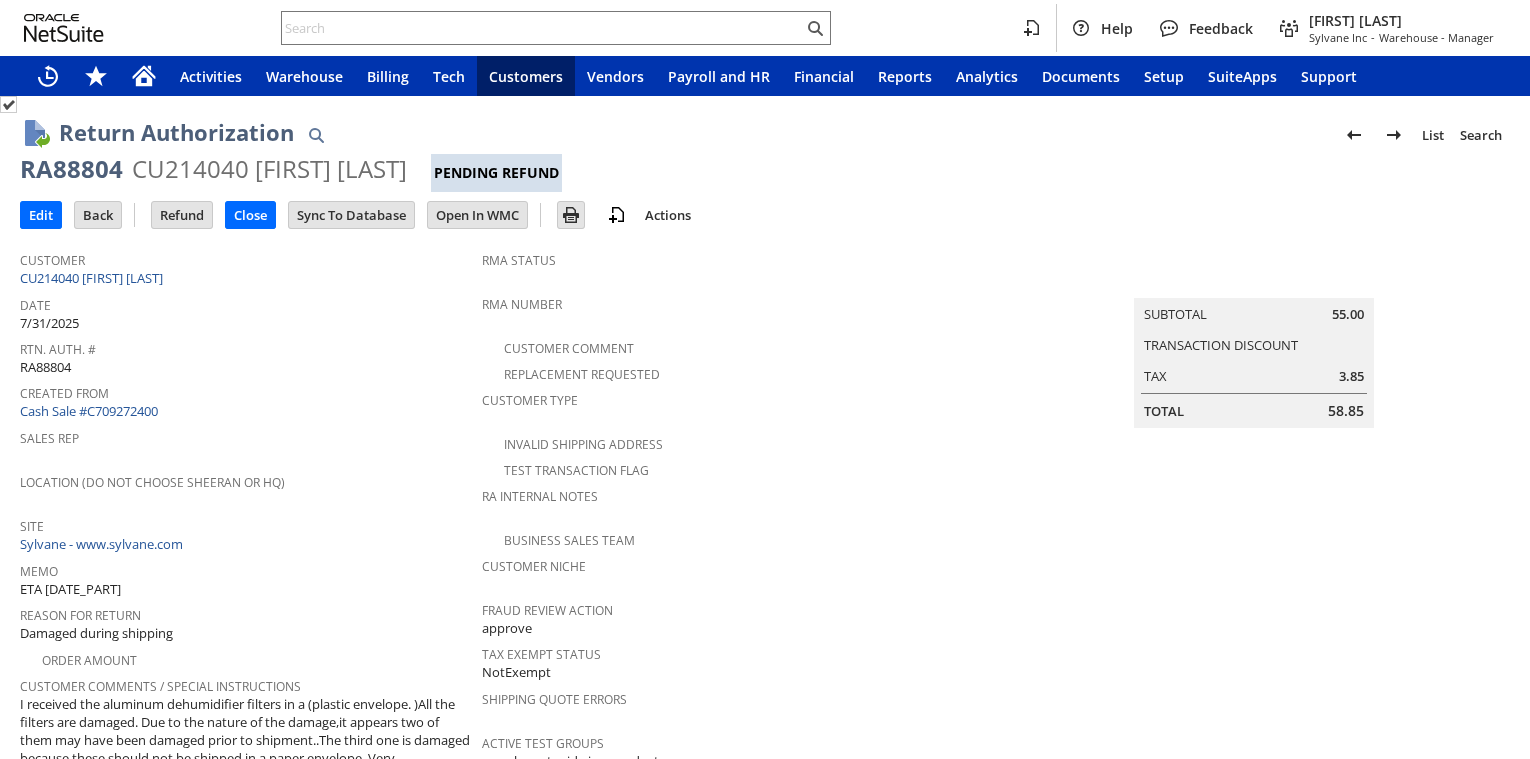 scroll, scrollTop: 0, scrollLeft: 0, axis: both 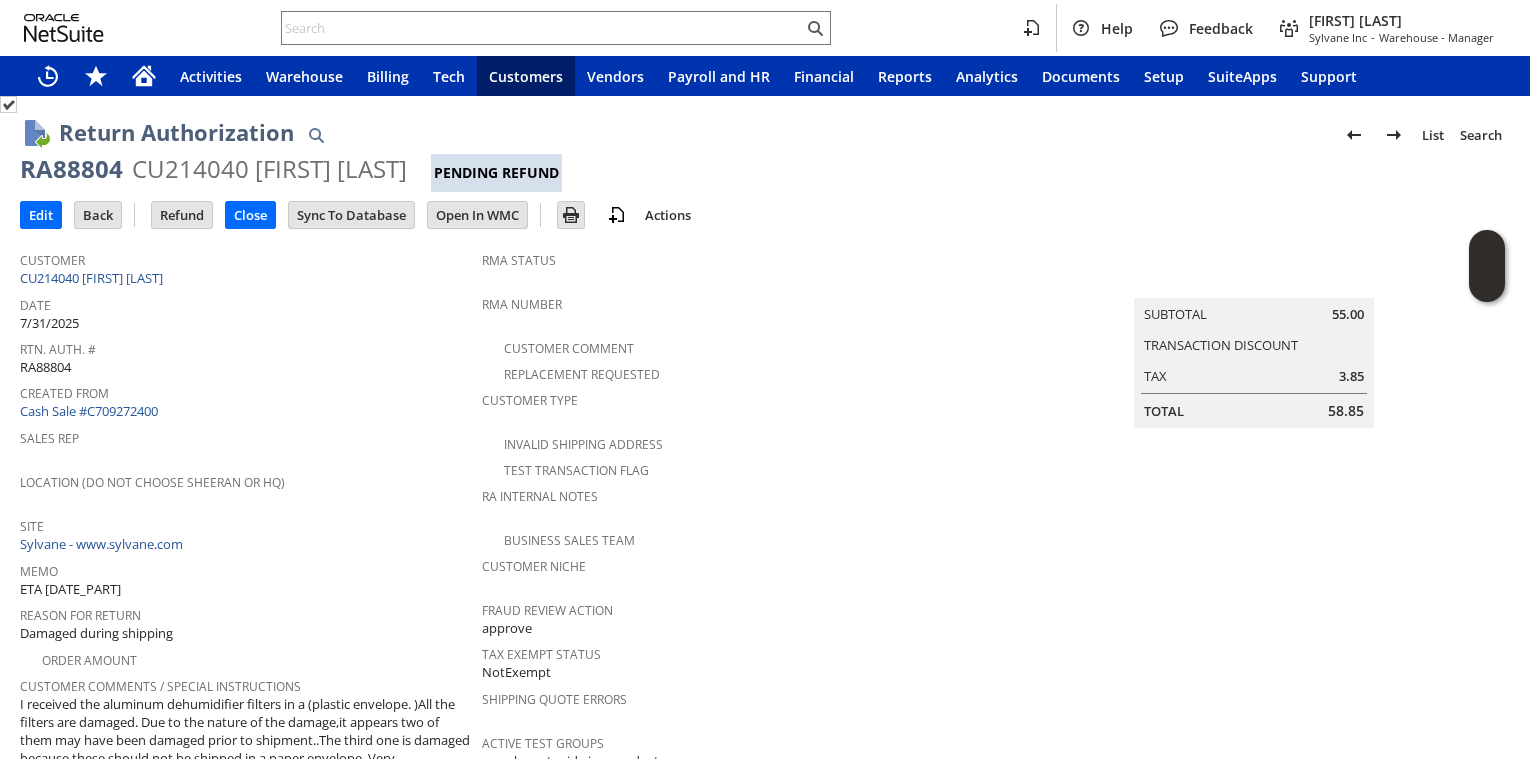 click on "RA88804" at bounding box center [71, 169] 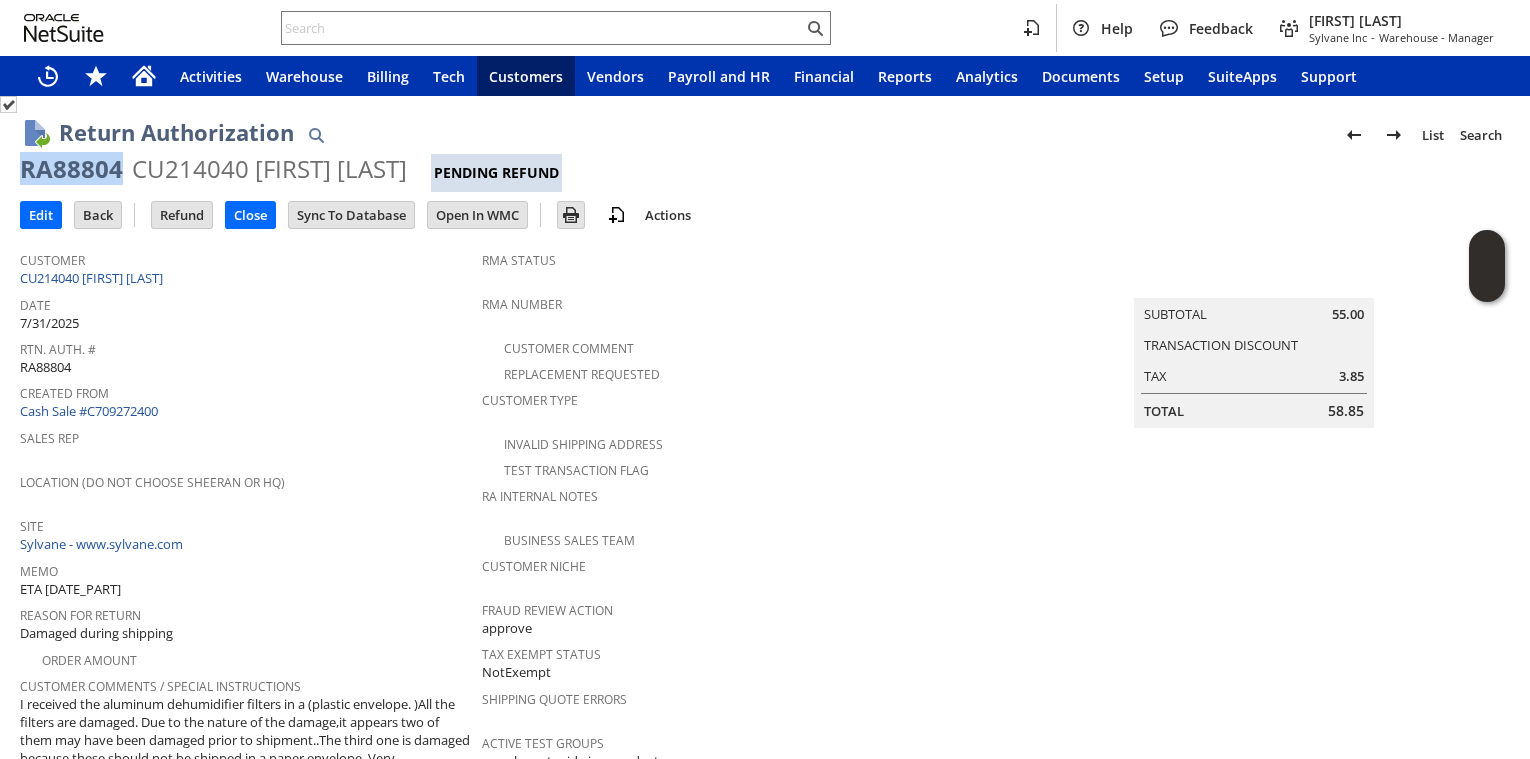 click on "RA88804" at bounding box center [71, 169] 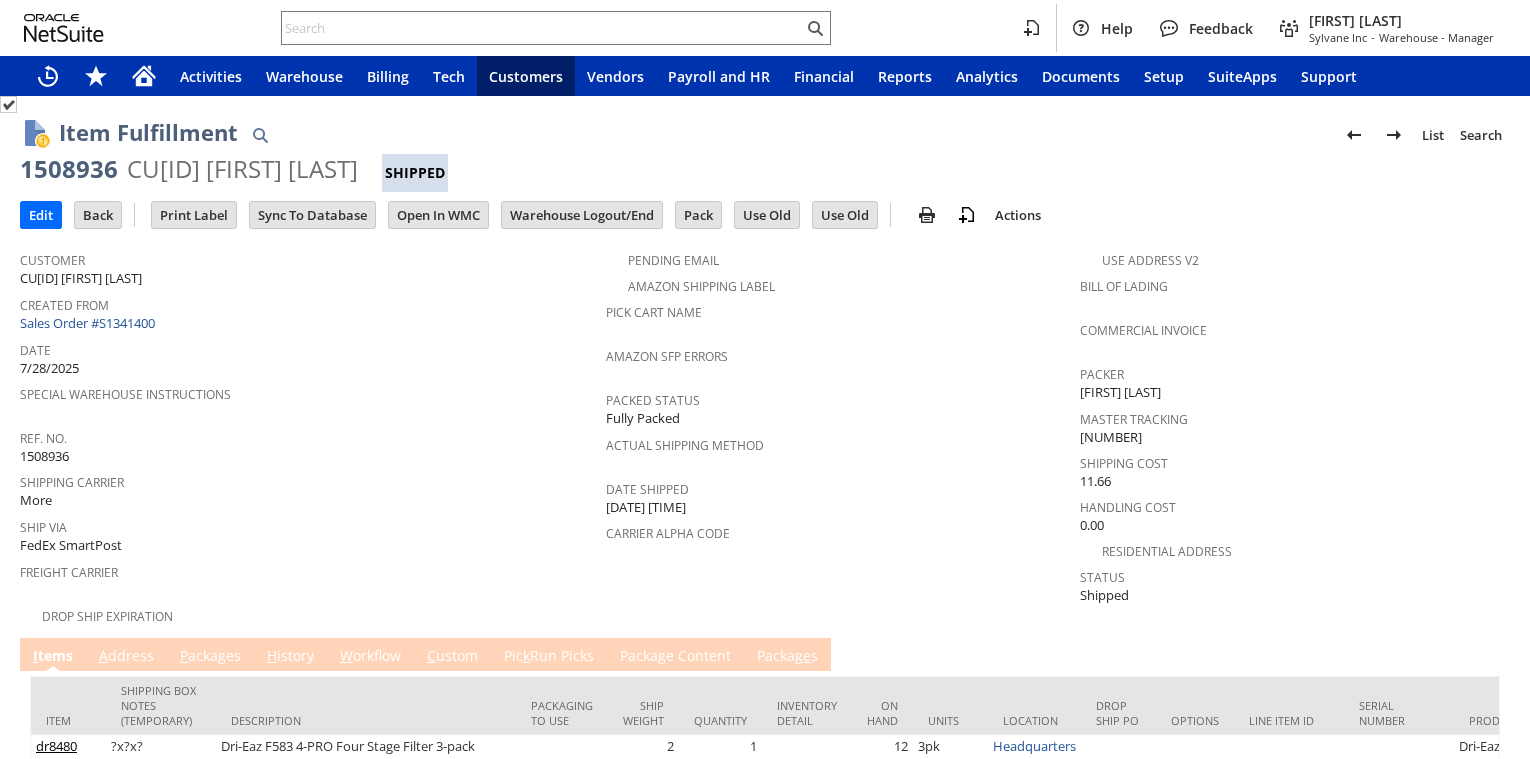 scroll, scrollTop: 0, scrollLeft: 0, axis: both 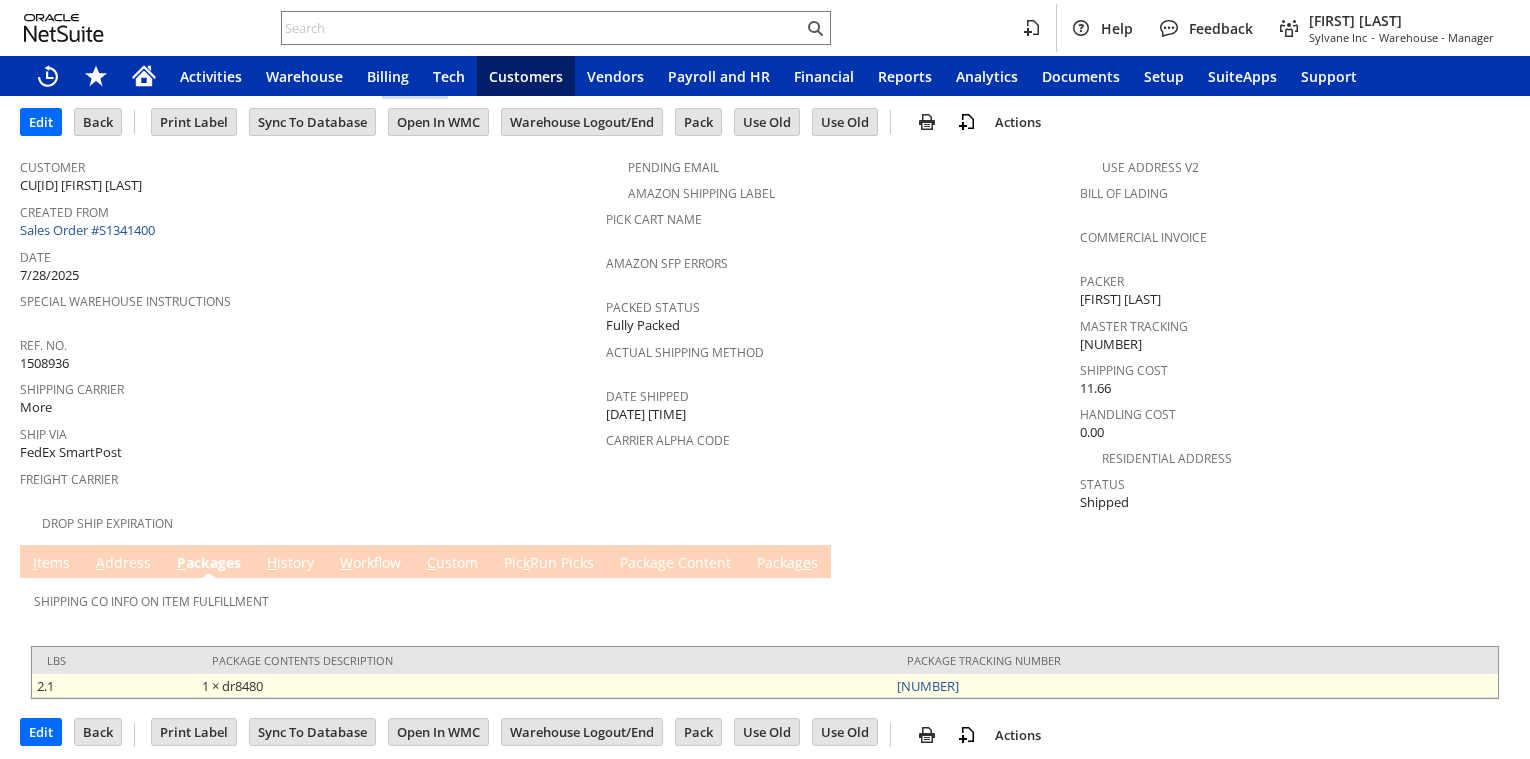 click on "391476194288" at bounding box center [1195, 686] 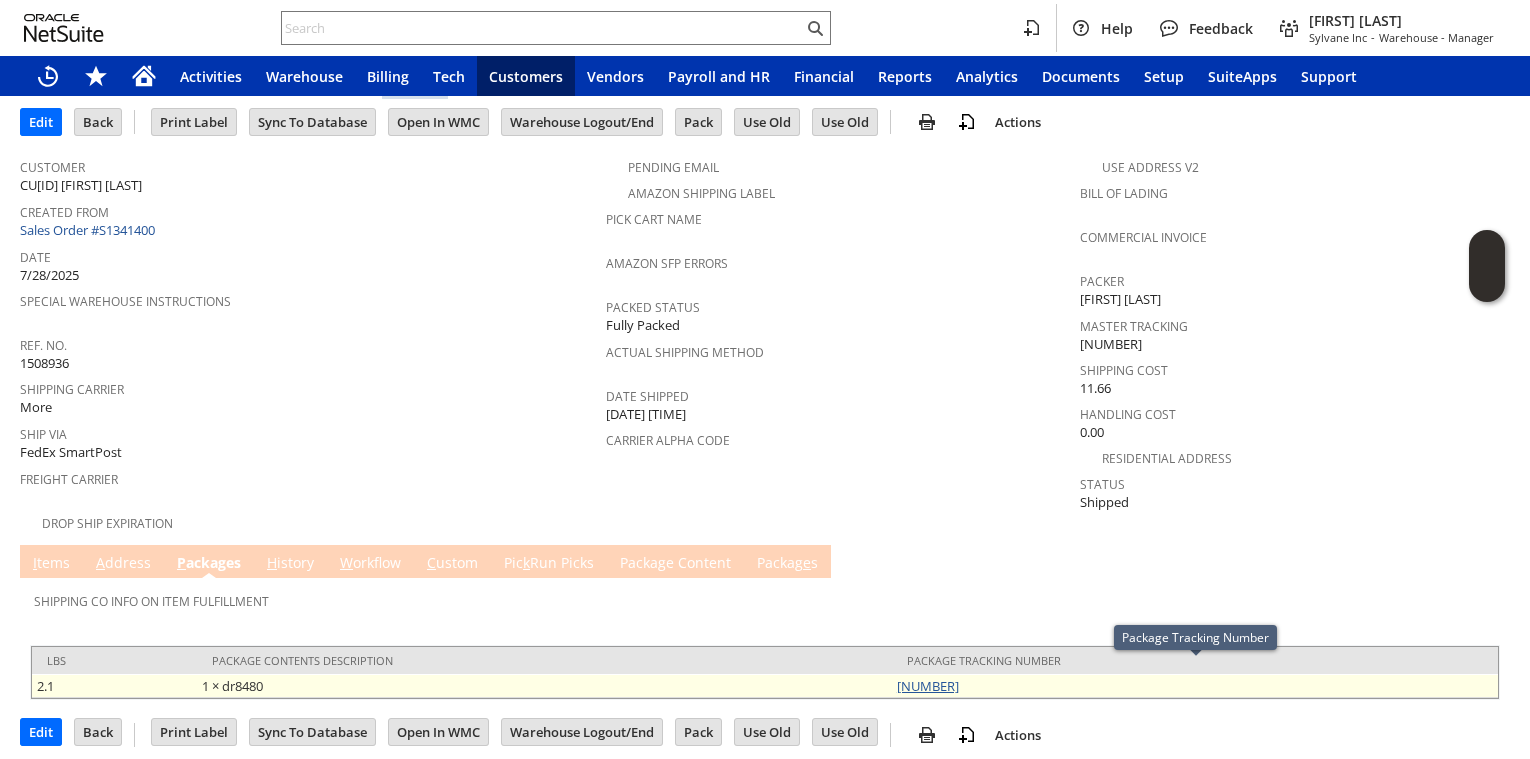 copy on "391476194288" 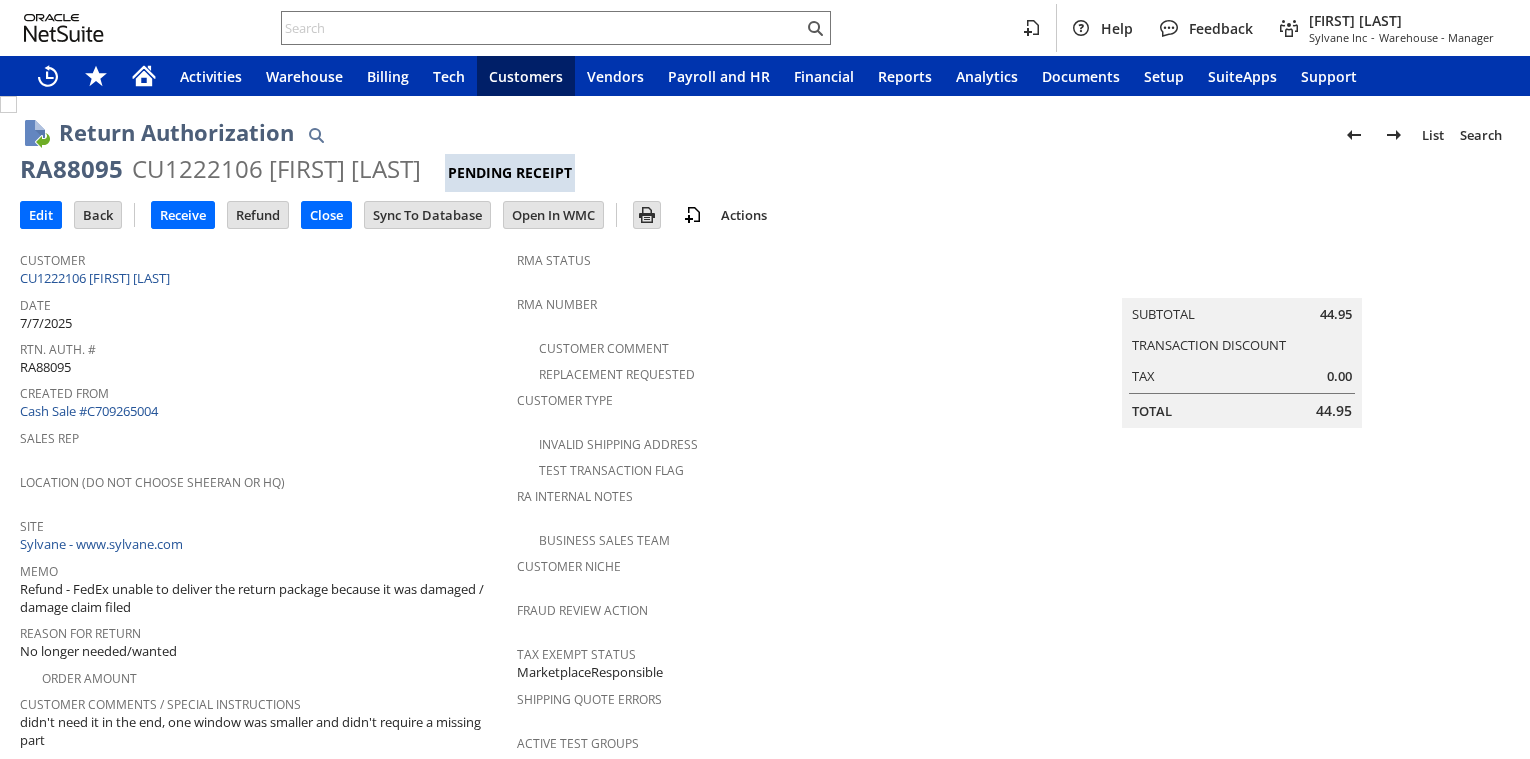 scroll, scrollTop: 0, scrollLeft: 0, axis: both 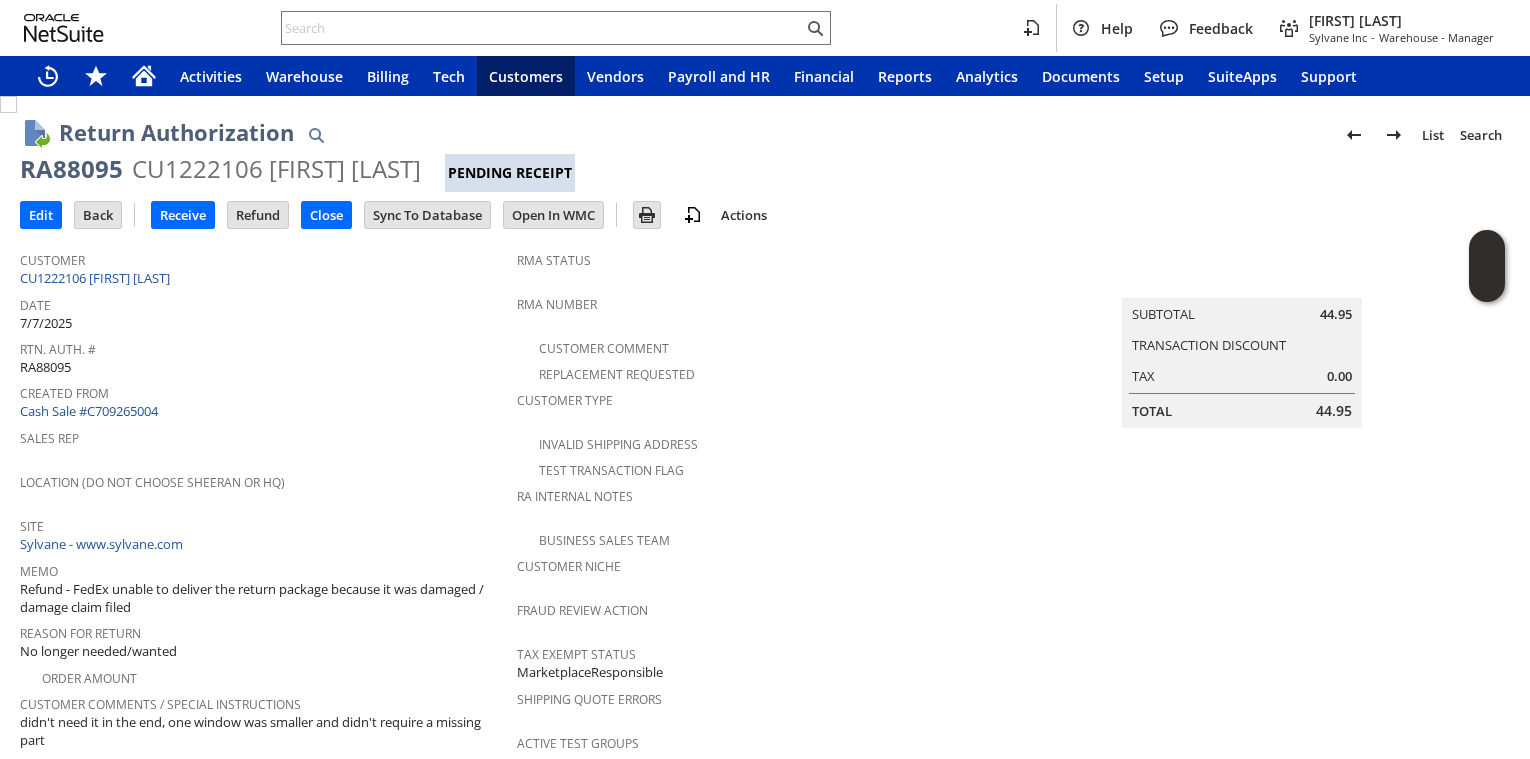 click on "Date
7/7/2025" at bounding box center (263, 312) 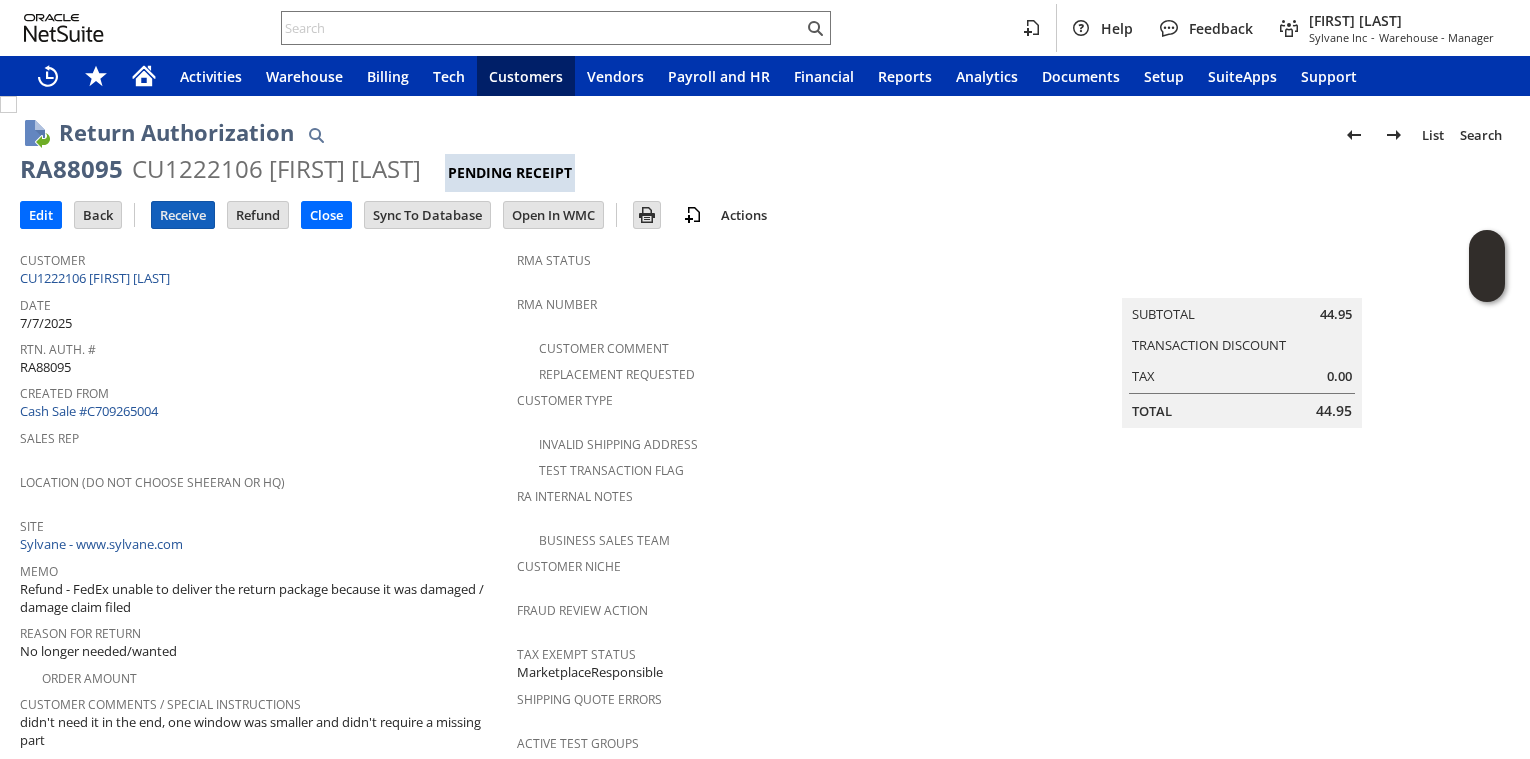 click on "Receive" at bounding box center [183, 215] 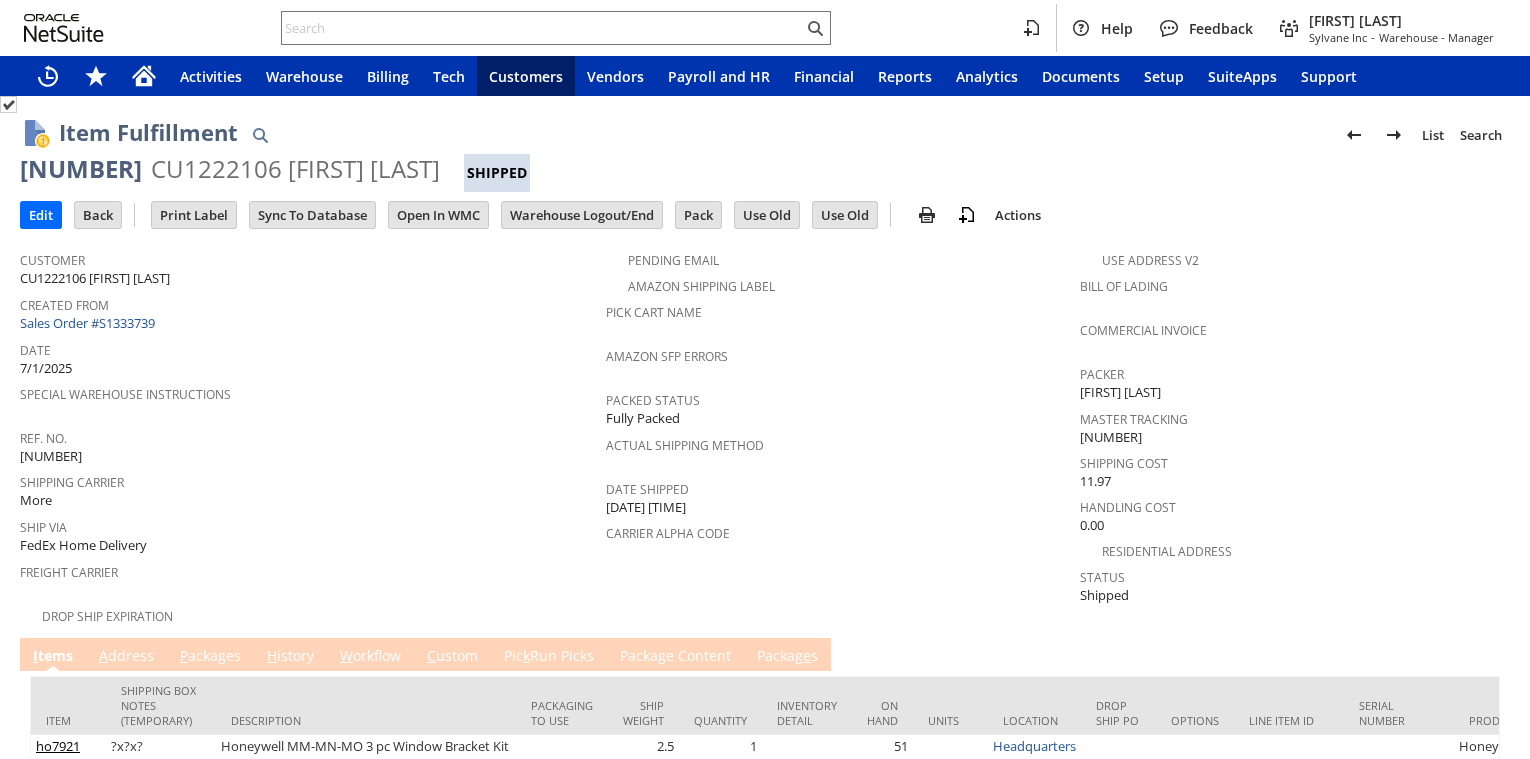 scroll, scrollTop: 0, scrollLeft: 0, axis: both 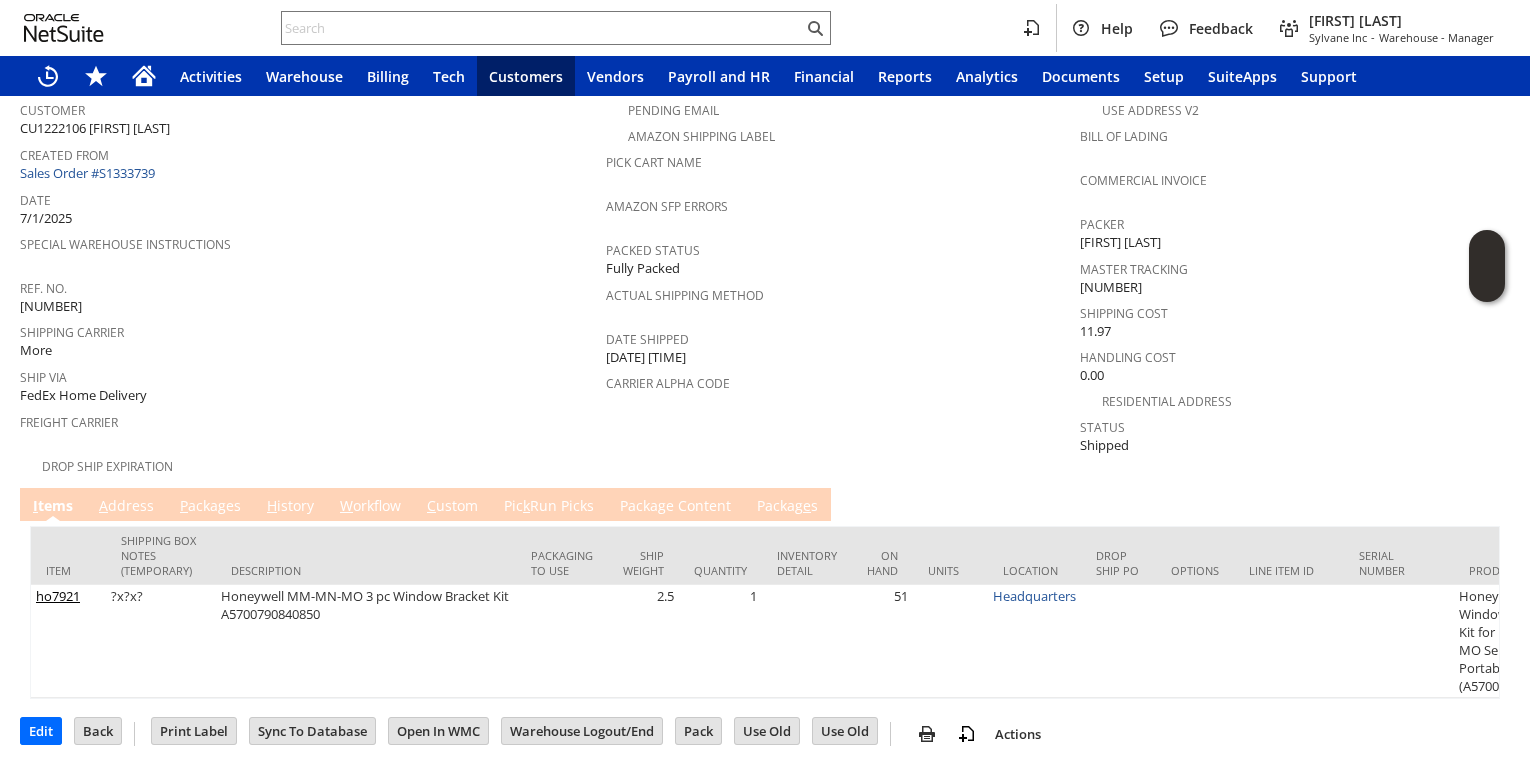 click on "Ship Via" at bounding box center [308, 374] 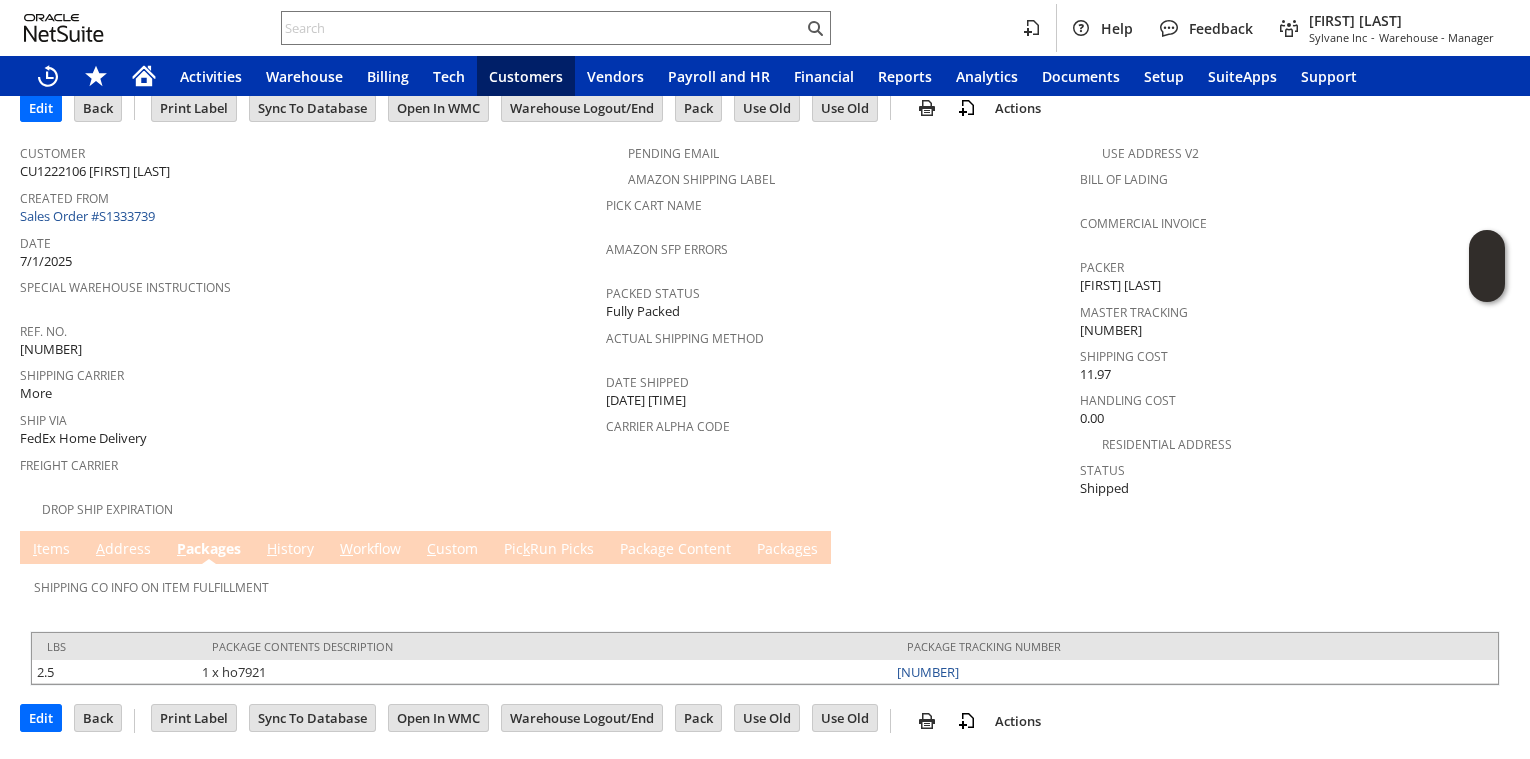 scroll, scrollTop: 93, scrollLeft: 0, axis: vertical 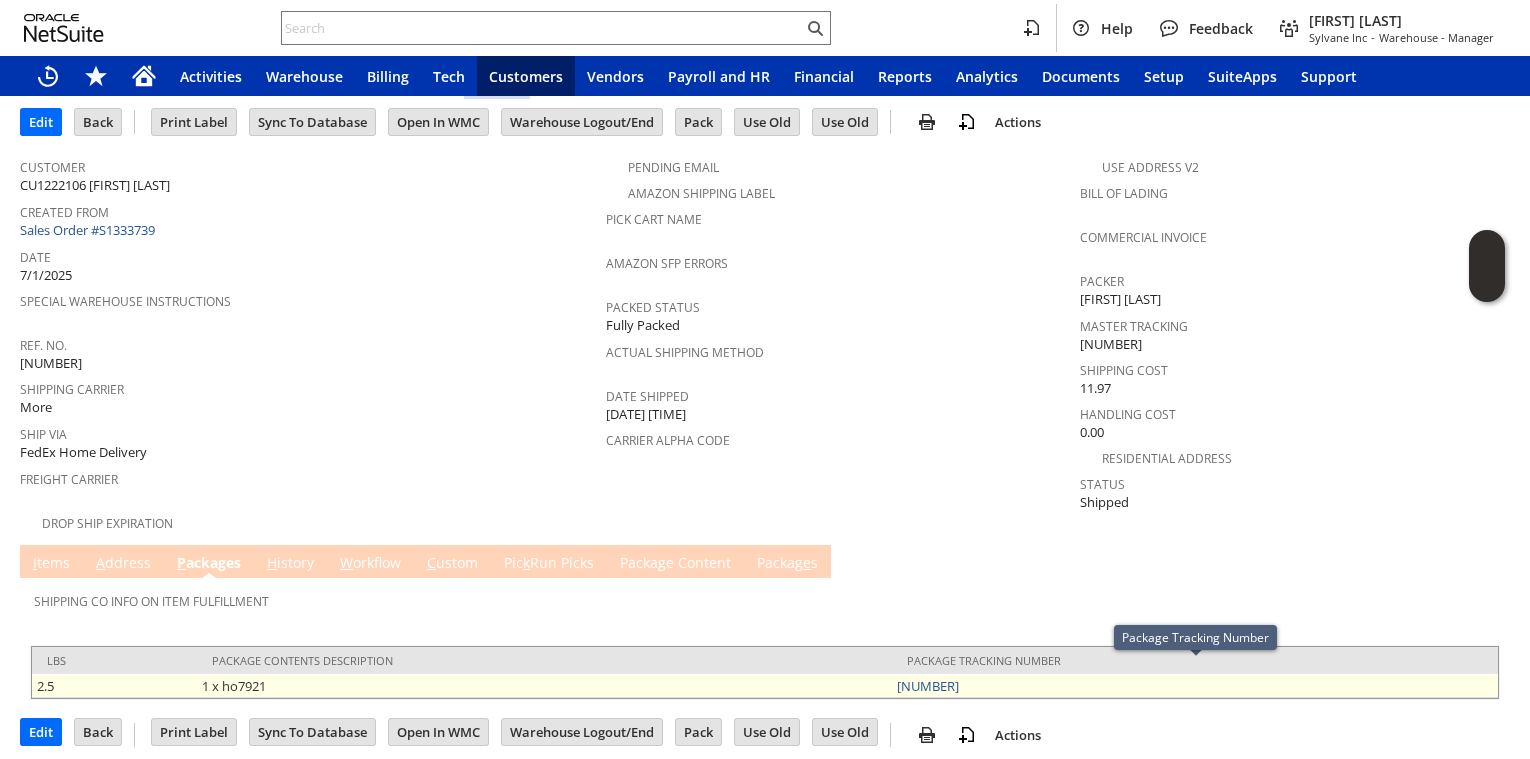 click on "[NUMBER]" at bounding box center [1195, 686] 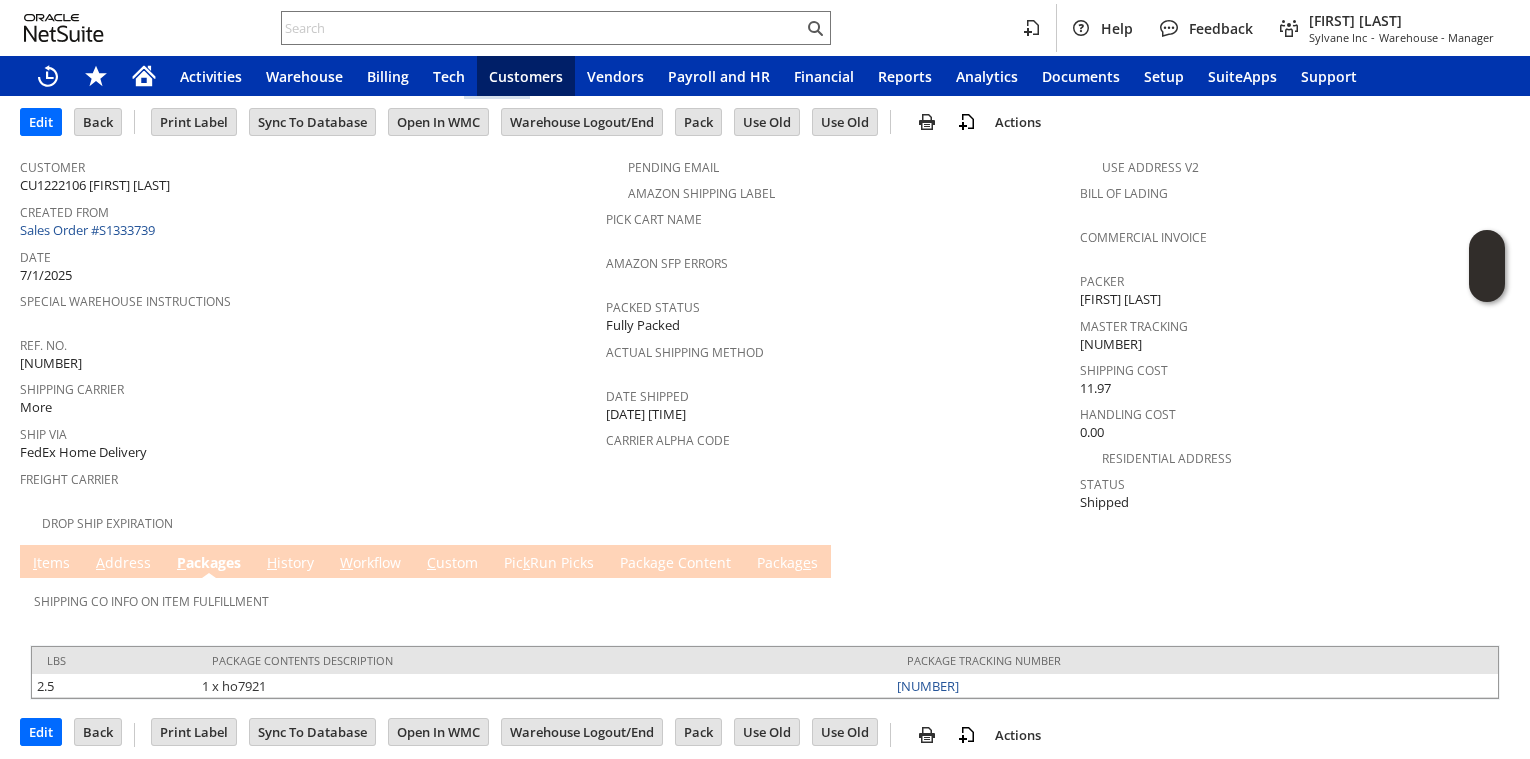 scroll, scrollTop: 0, scrollLeft: 0, axis: both 